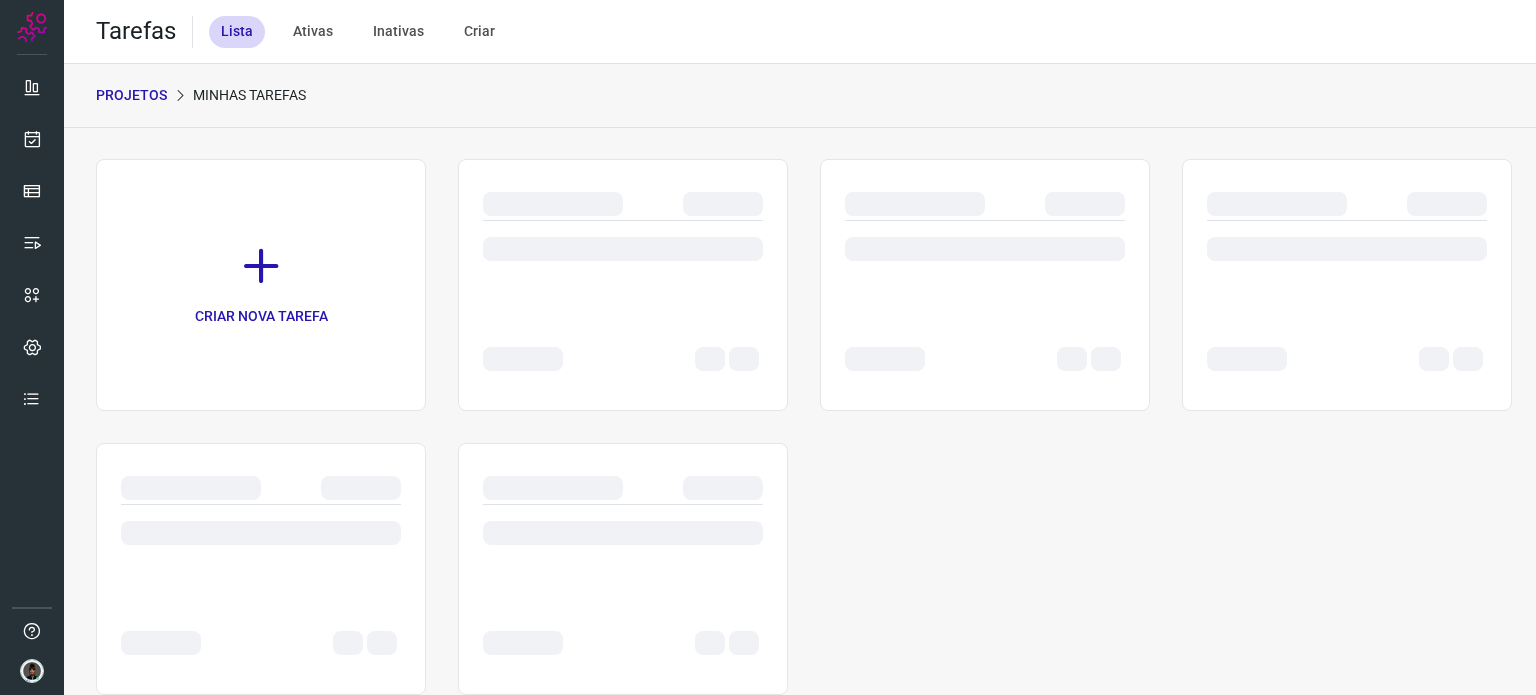 scroll, scrollTop: 0, scrollLeft: 0, axis: both 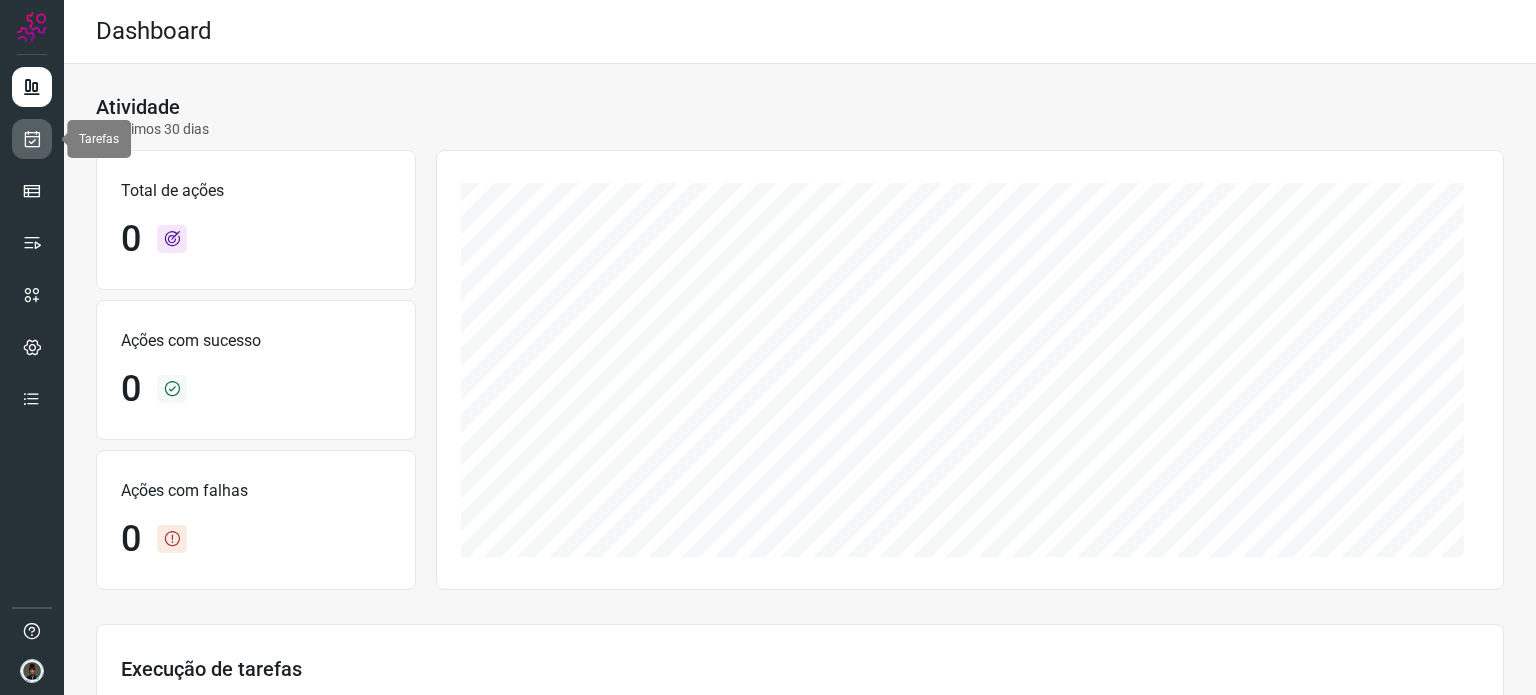 click at bounding box center (32, 139) 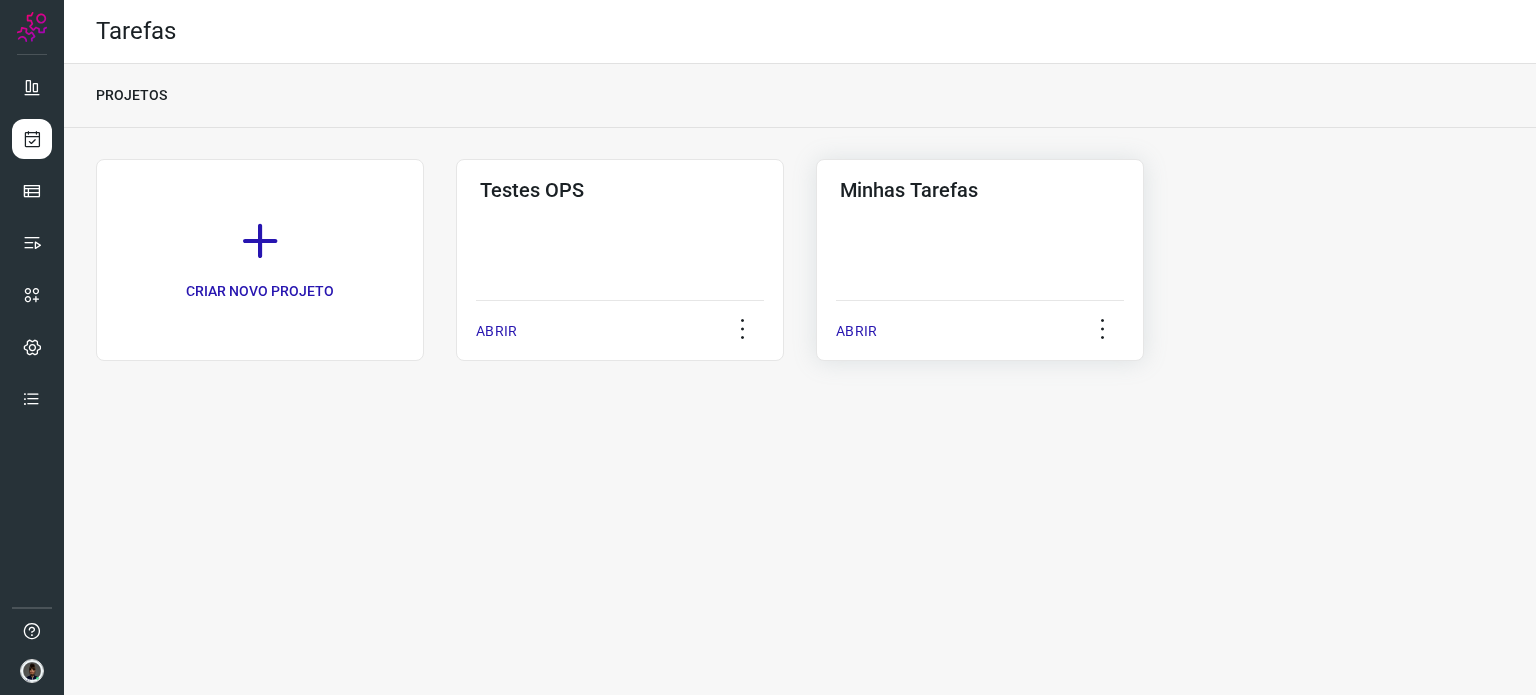 click on "Minhas Tarefas  ABRIR" 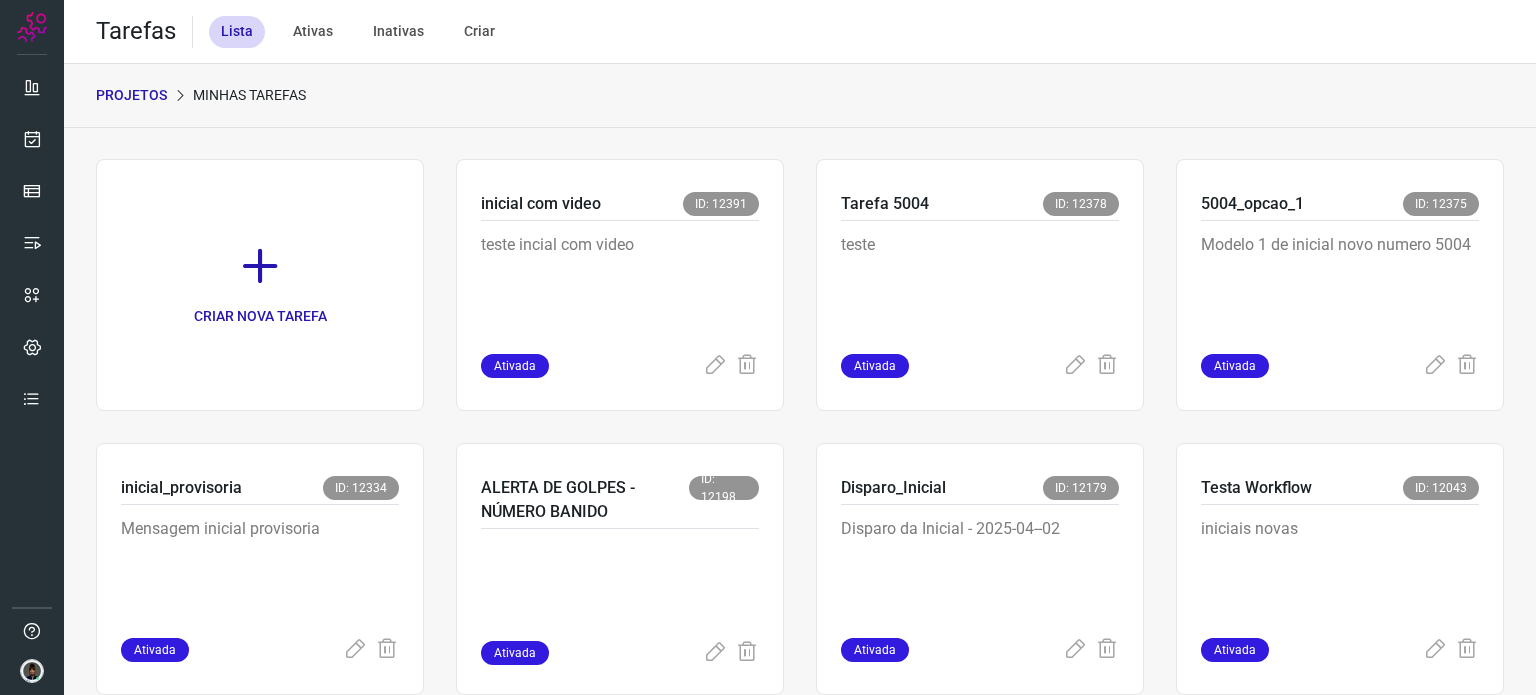 click on "Mensagem inicial provisoria" at bounding box center [260, 567] 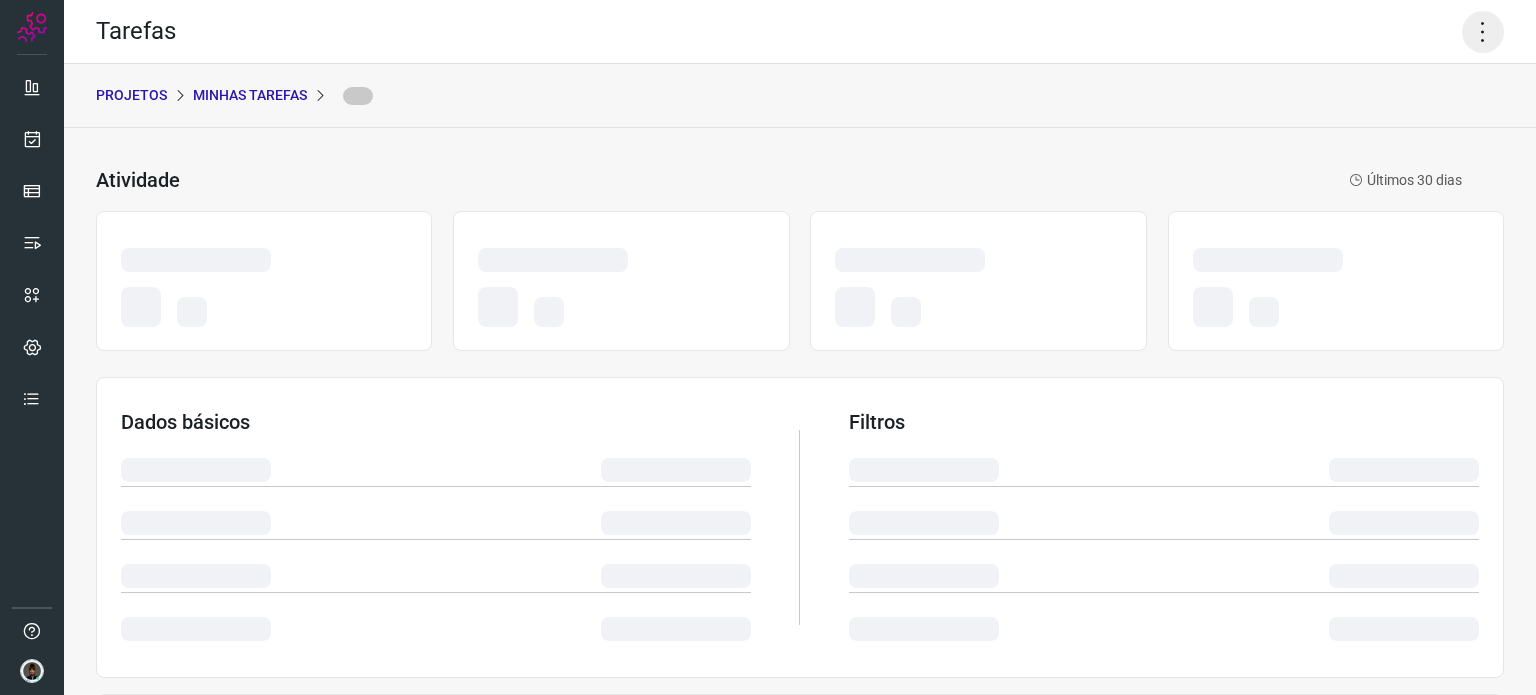 click 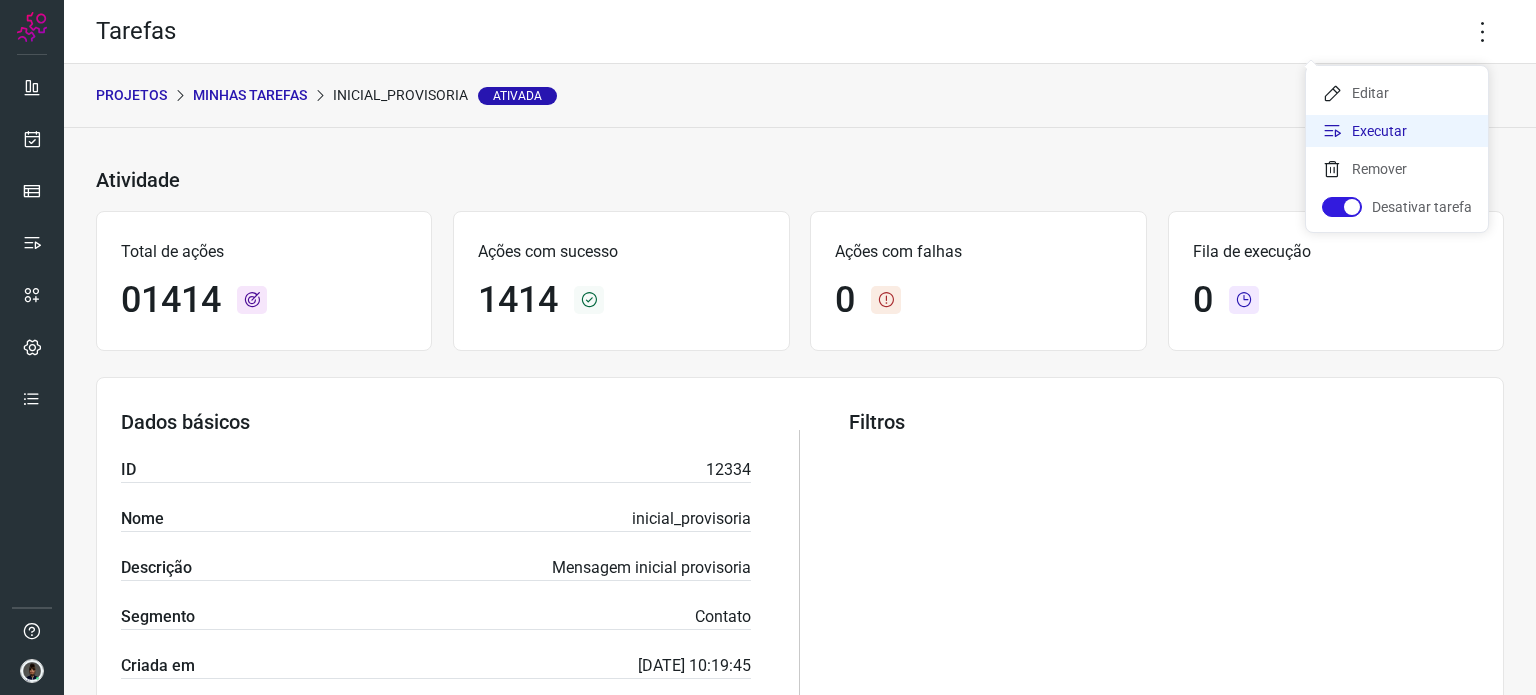 click on "Executar" 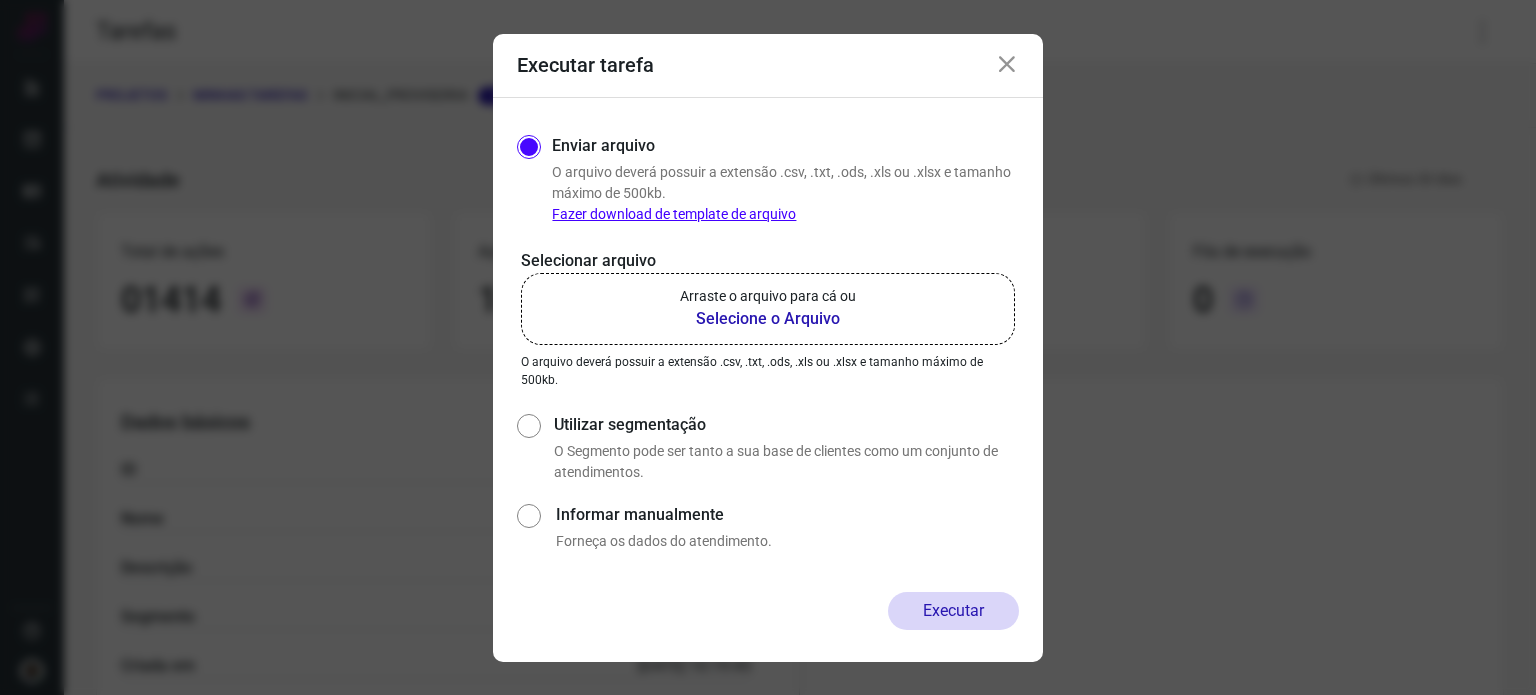 click on "Selecione o Arquivo" at bounding box center (768, 319) 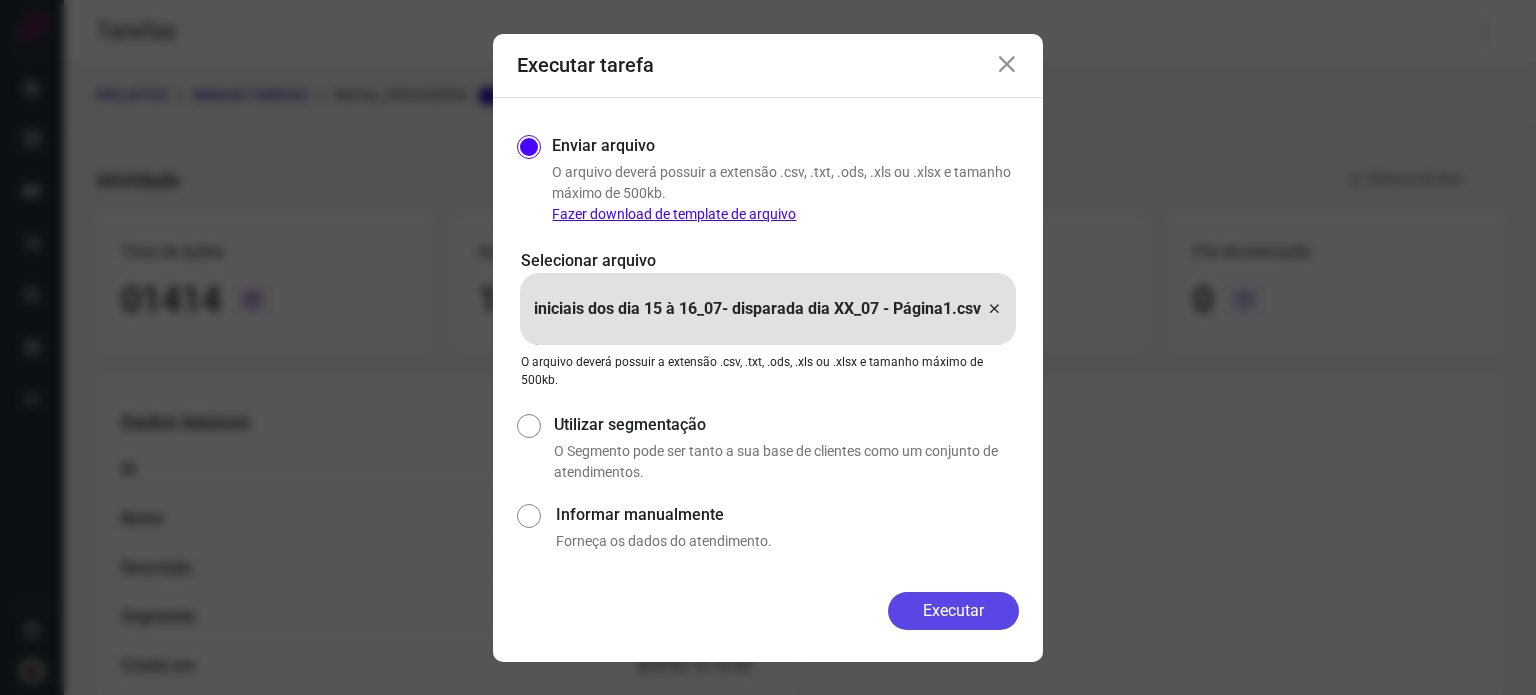 click on "Executar" at bounding box center [953, 611] 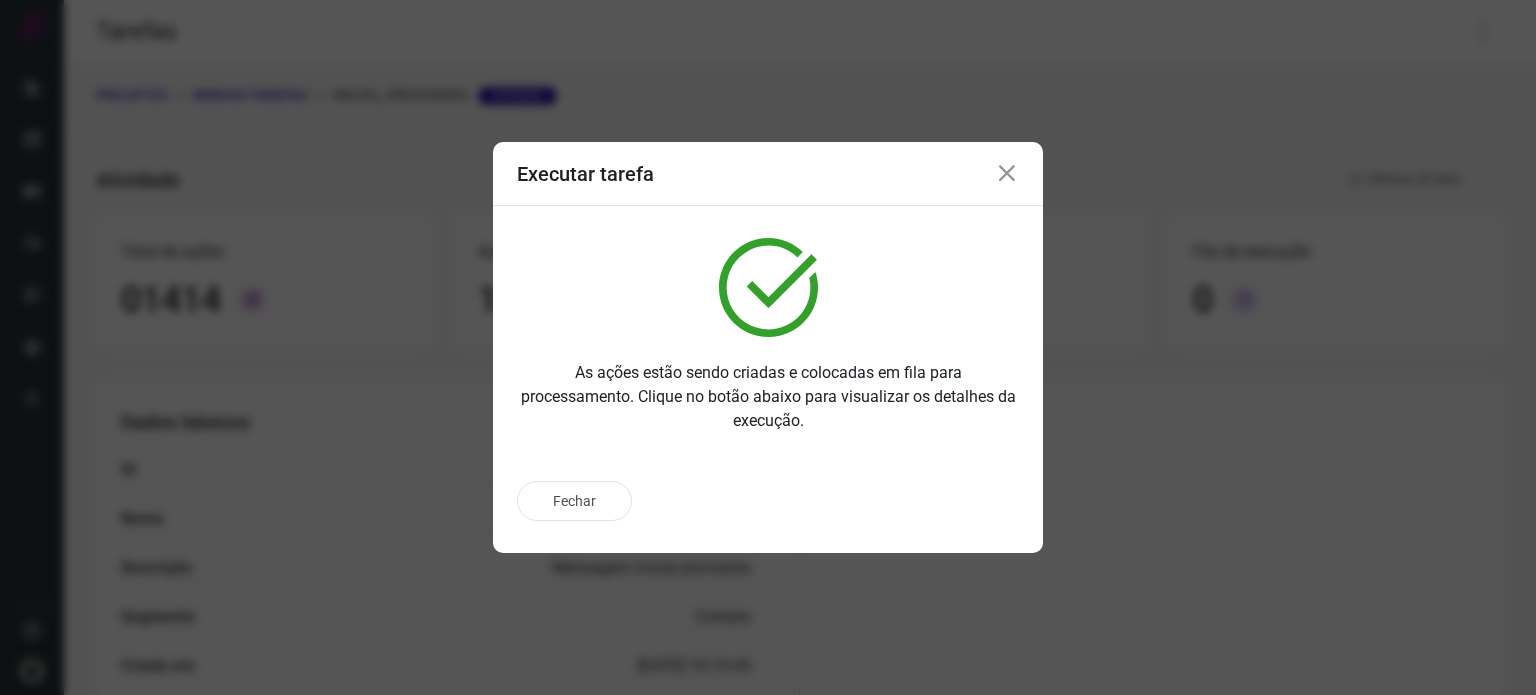 click at bounding box center (1007, 174) 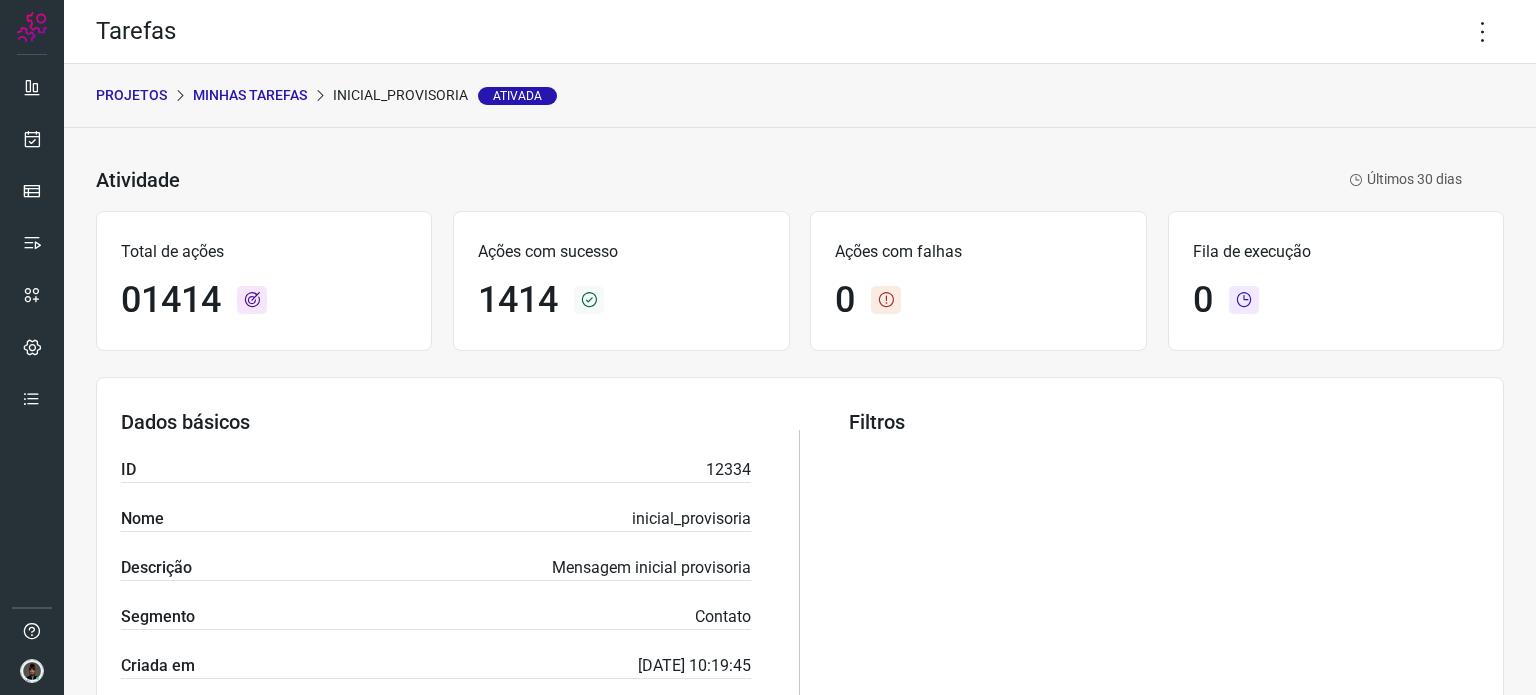 click on "PROJETOS  Minhas Tarefas inicial_provisoria  Ativada" at bounding box center [800, 96] 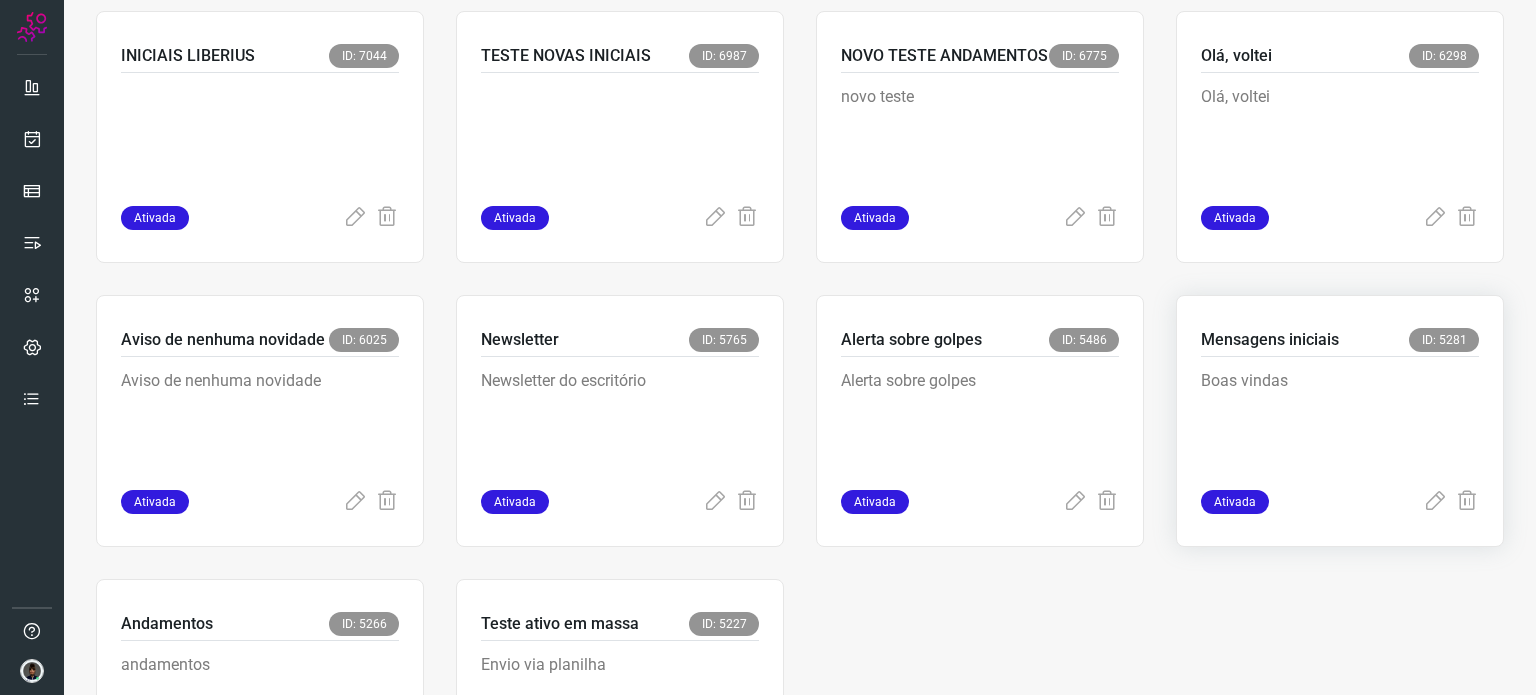 scroll, scrollTop: 869, scrollLeft: 0, axis: vertical 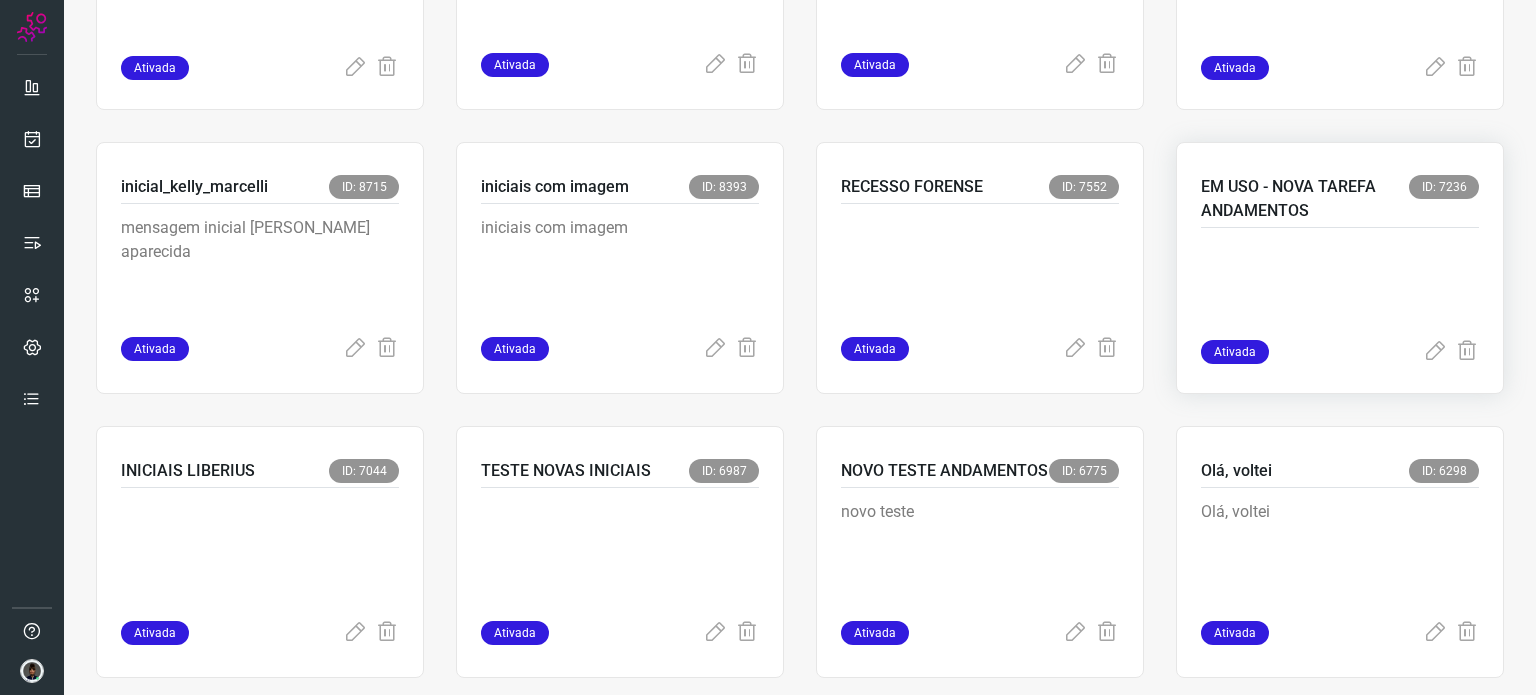 click at bounding box center (1340, 290) 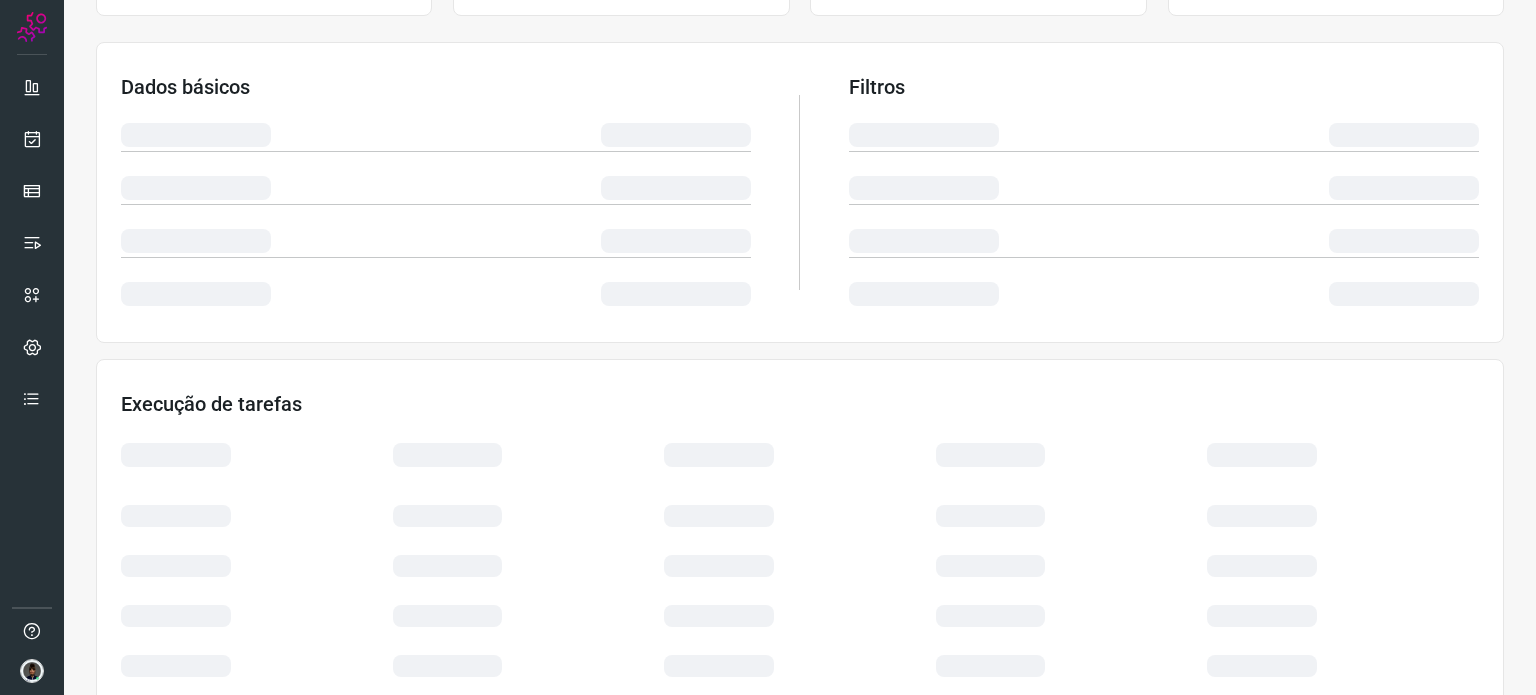 scroll, scrollTop: 0, scrollLeft: 0, axis: both 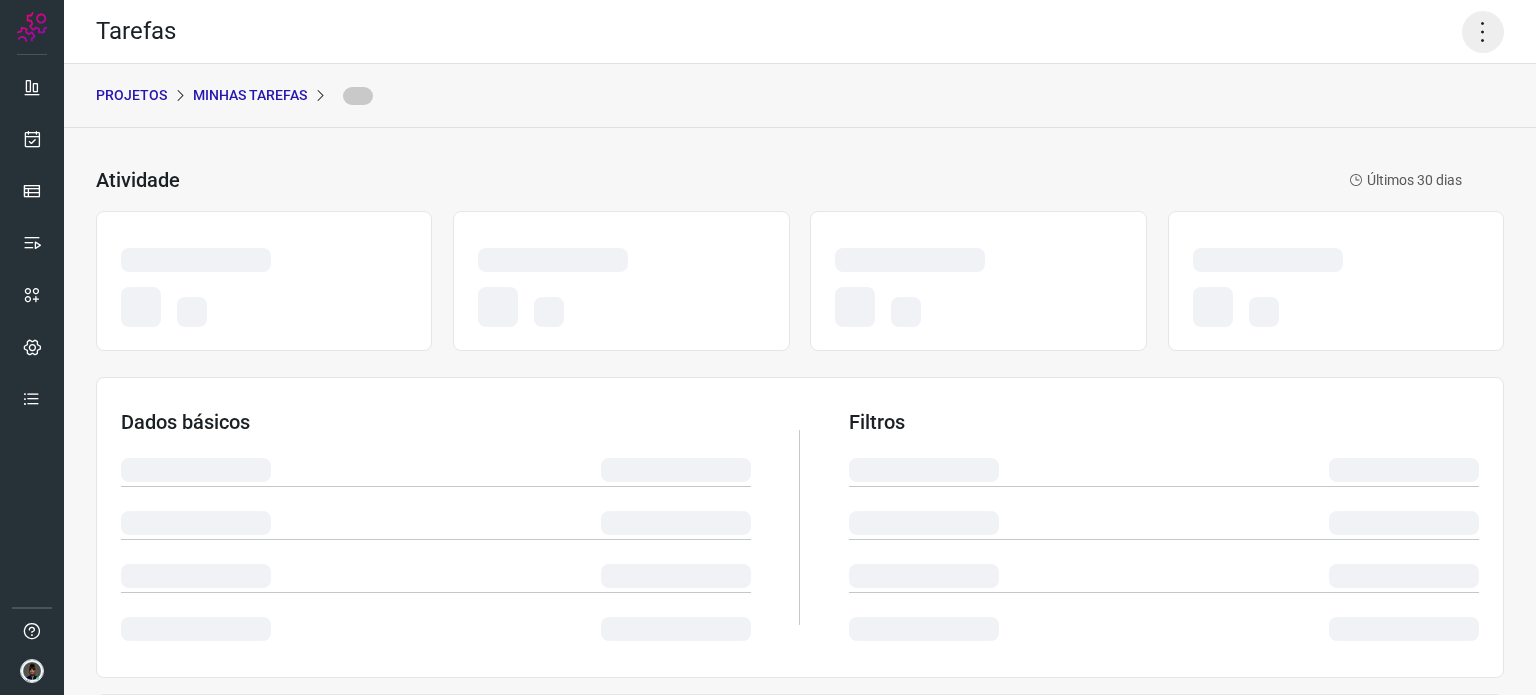 click 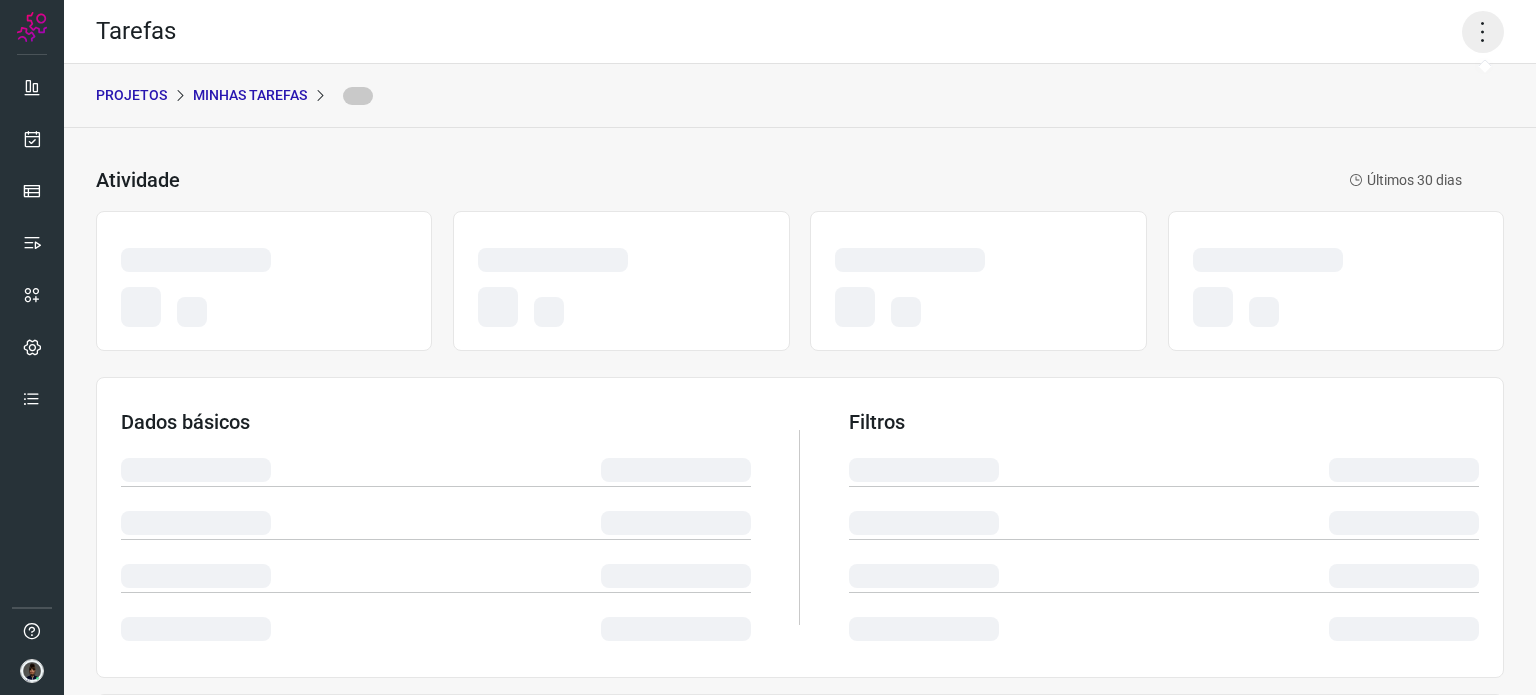 click 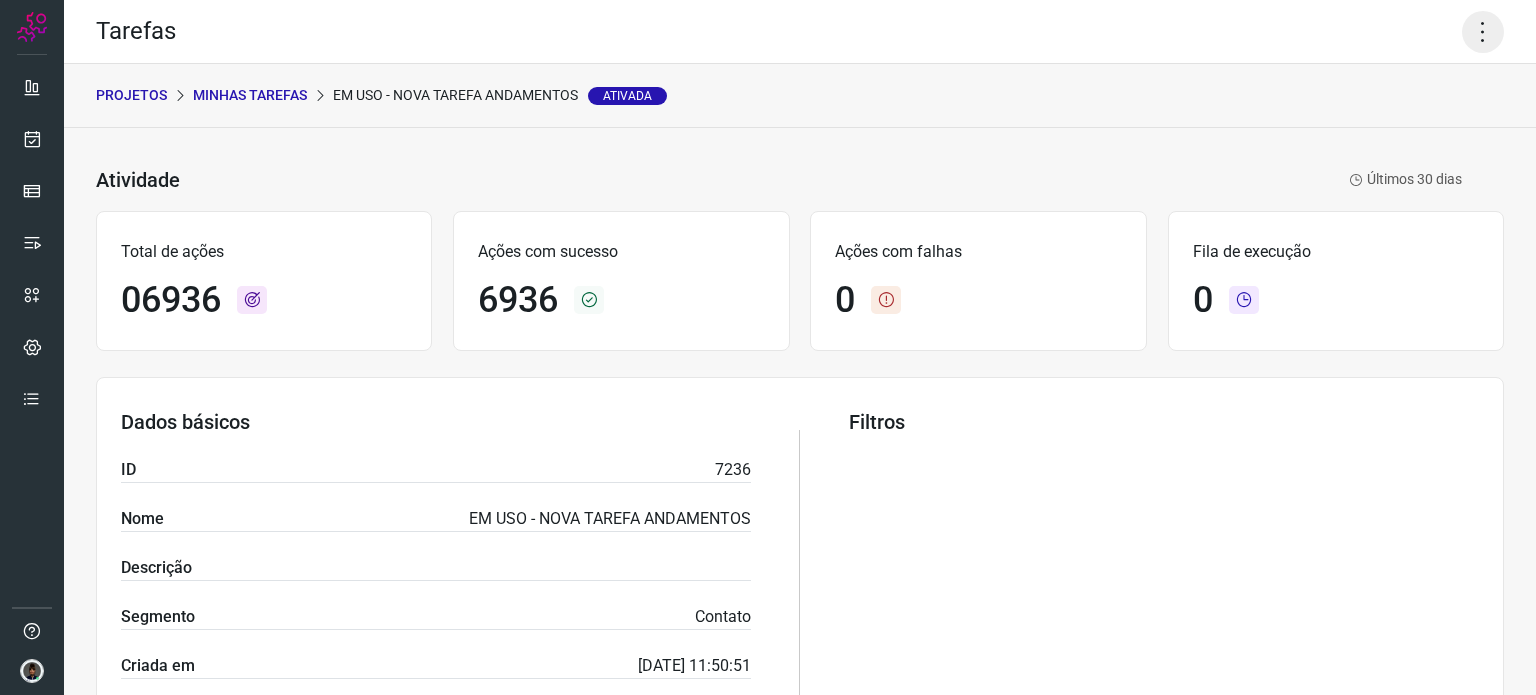 click 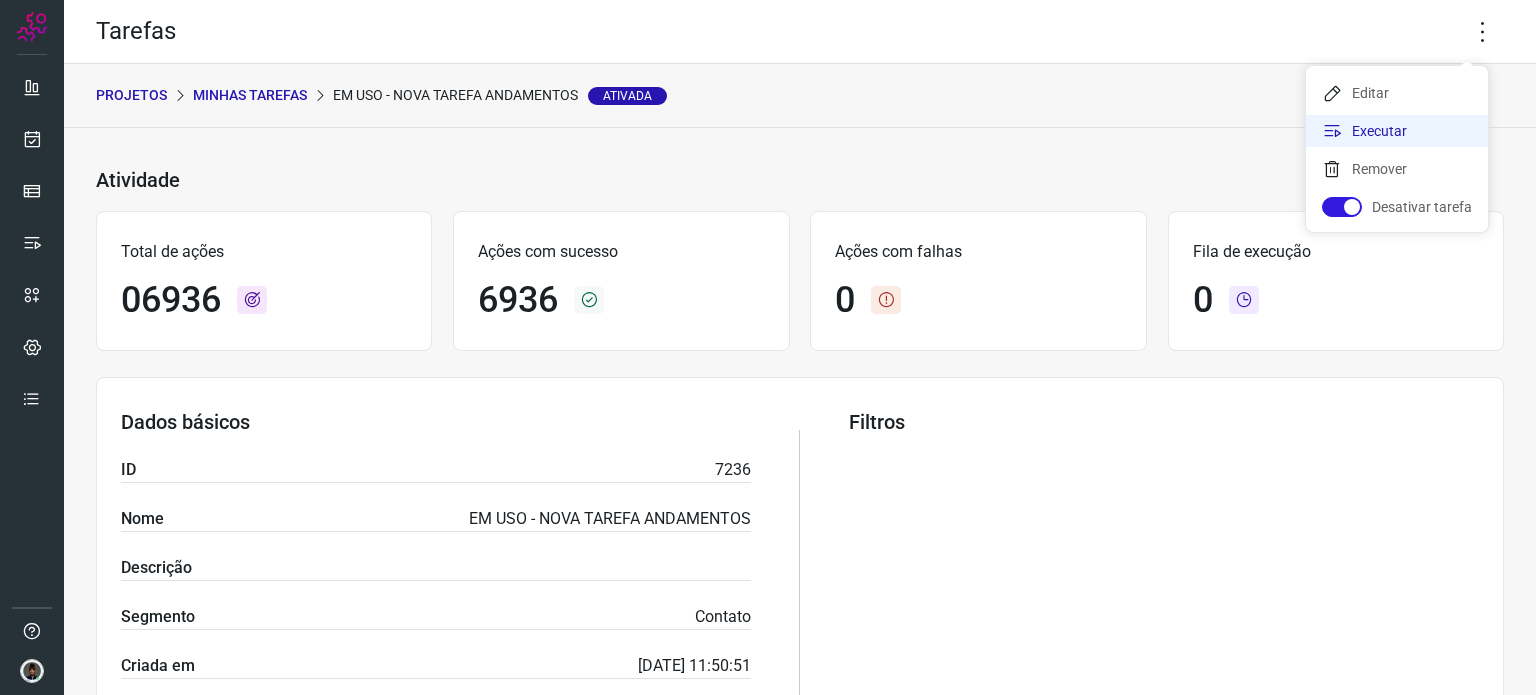 click on "Executar" 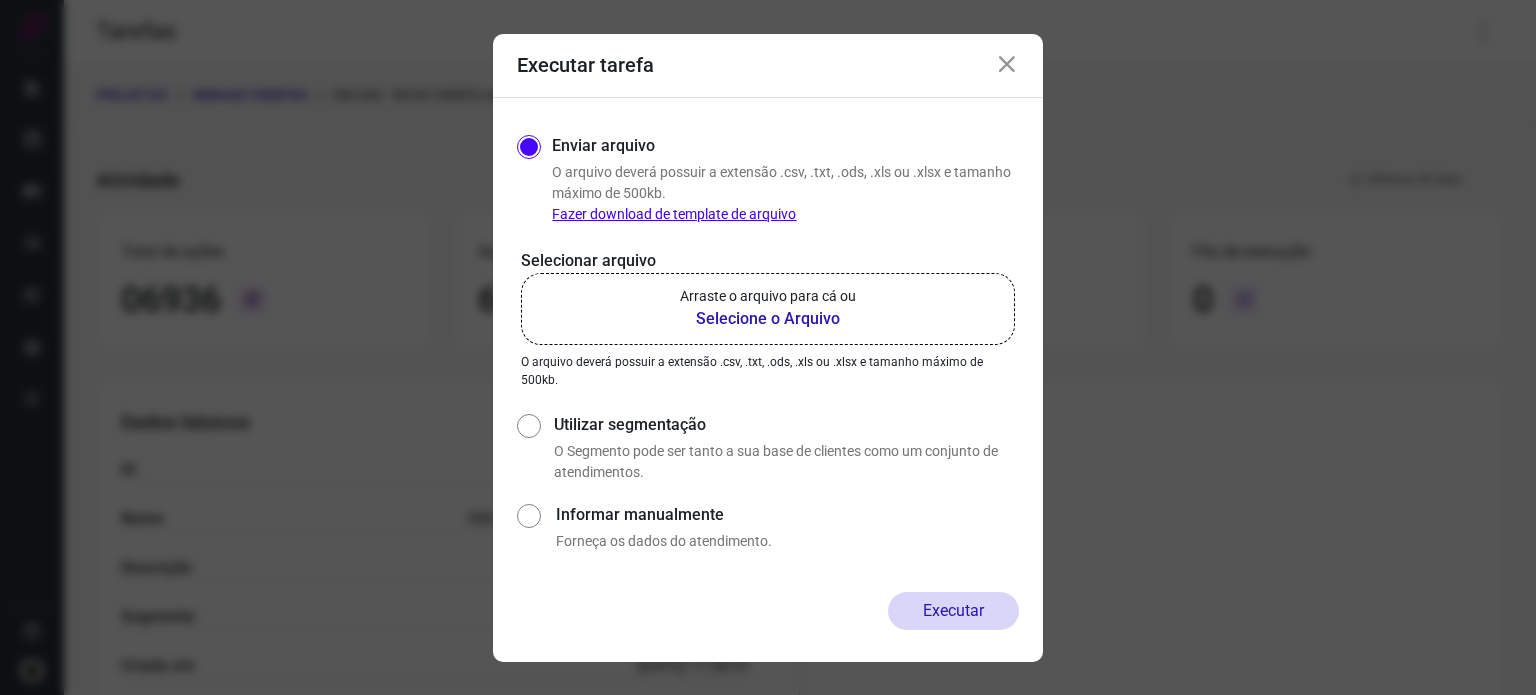 click on "Arraste o arquivo para cá ou Selecione o Arquivo" 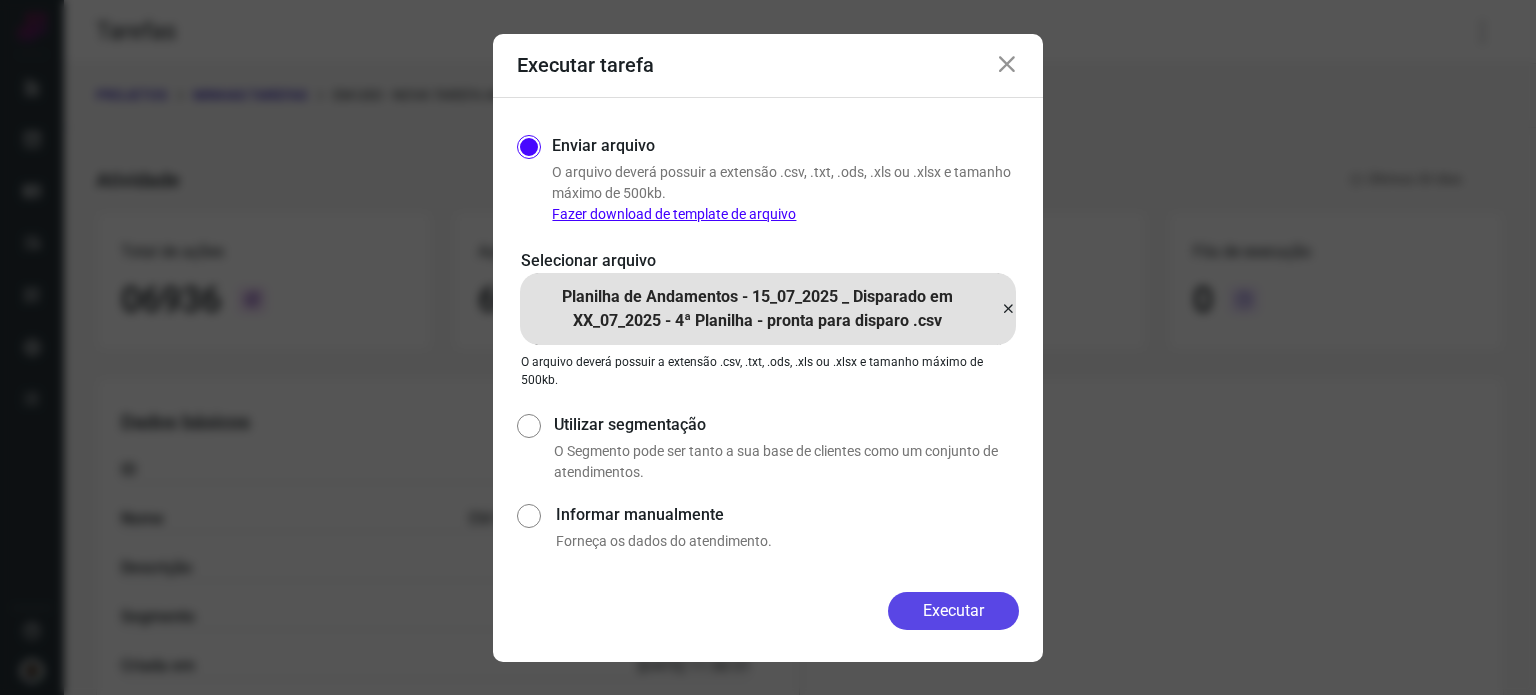 click on "Executar" at bounding box center [953, 611] 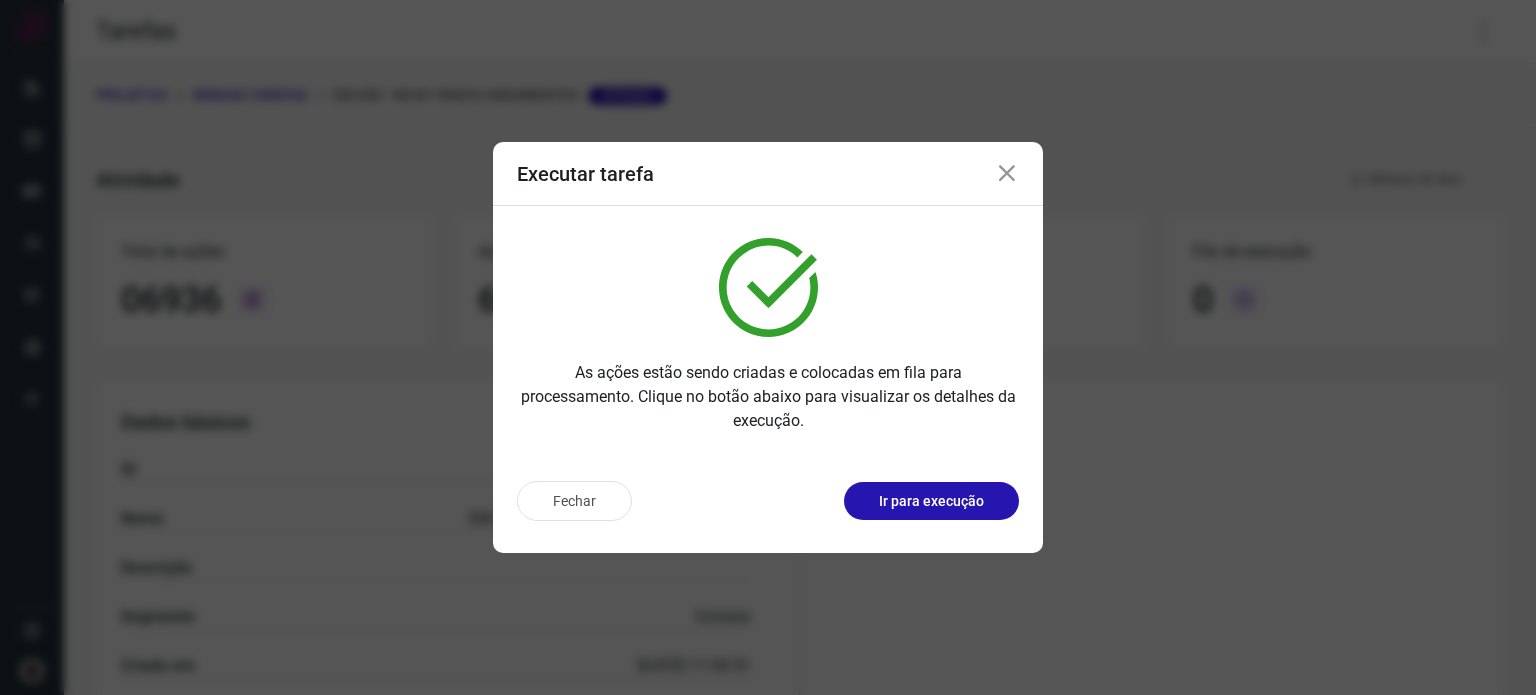 click at bounding box center [1007, 174] 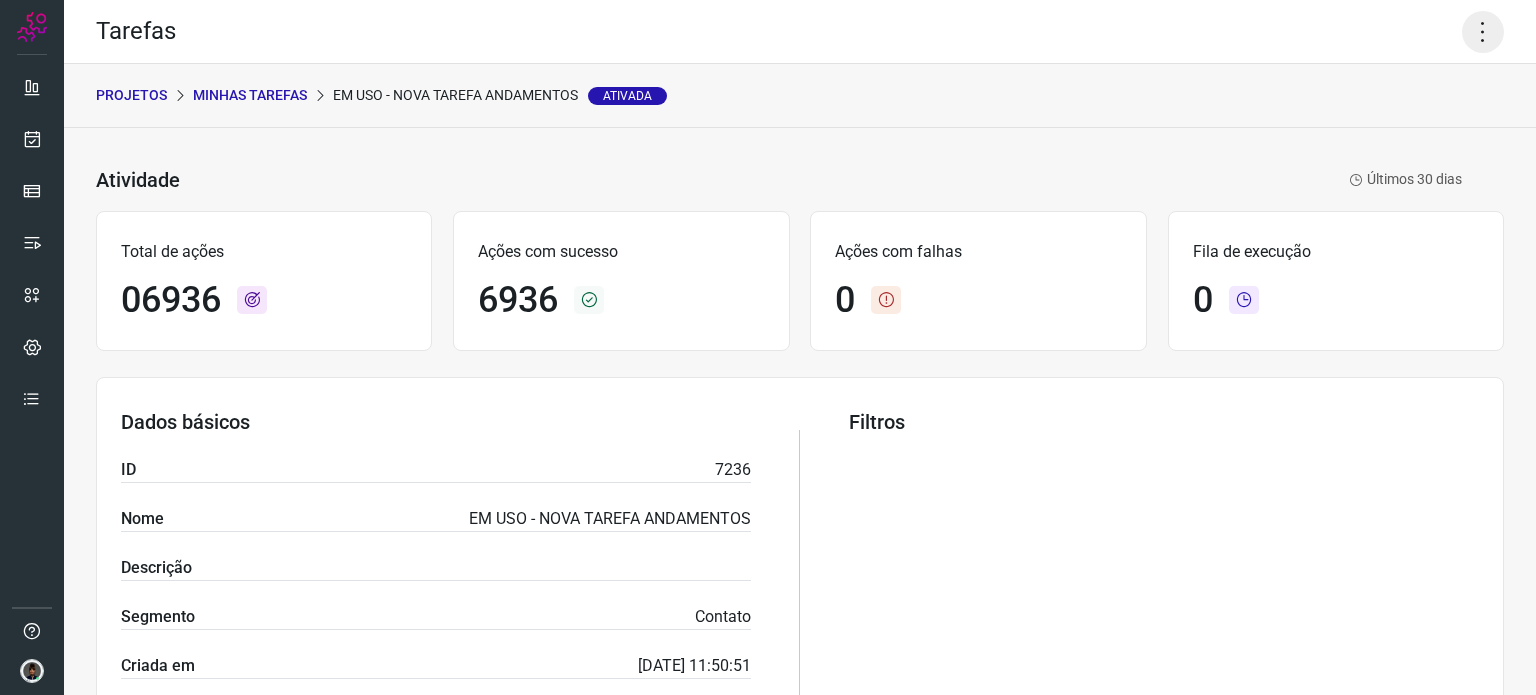 click 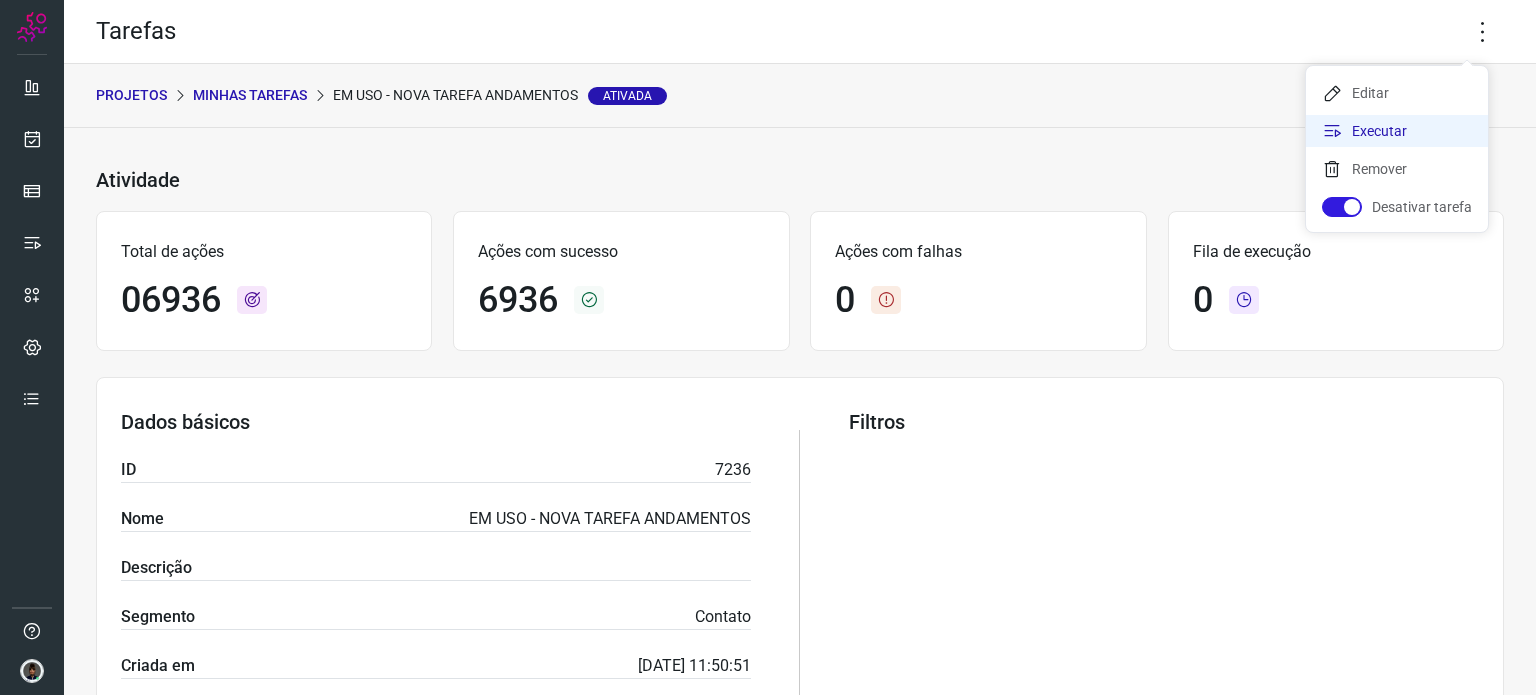 click on "Executar" 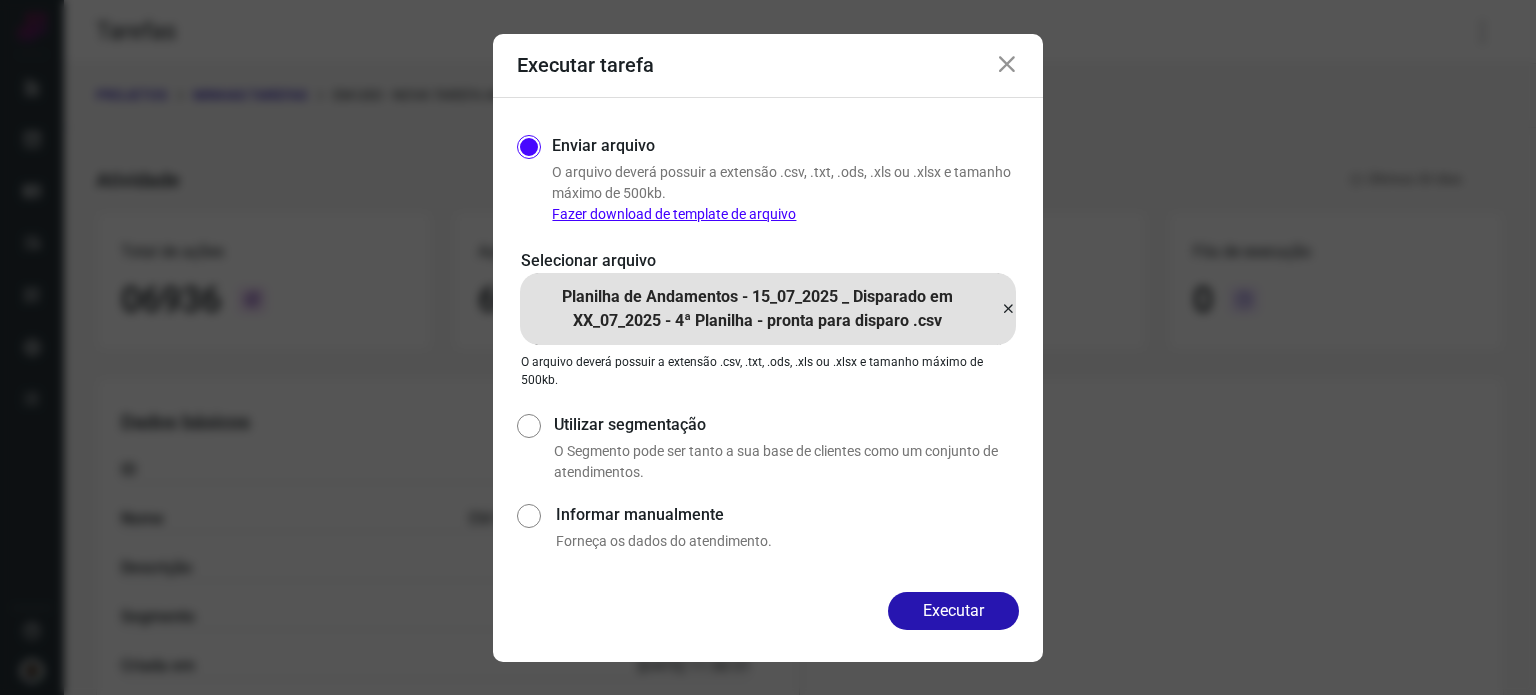 click at bounding box center [1008, 309] 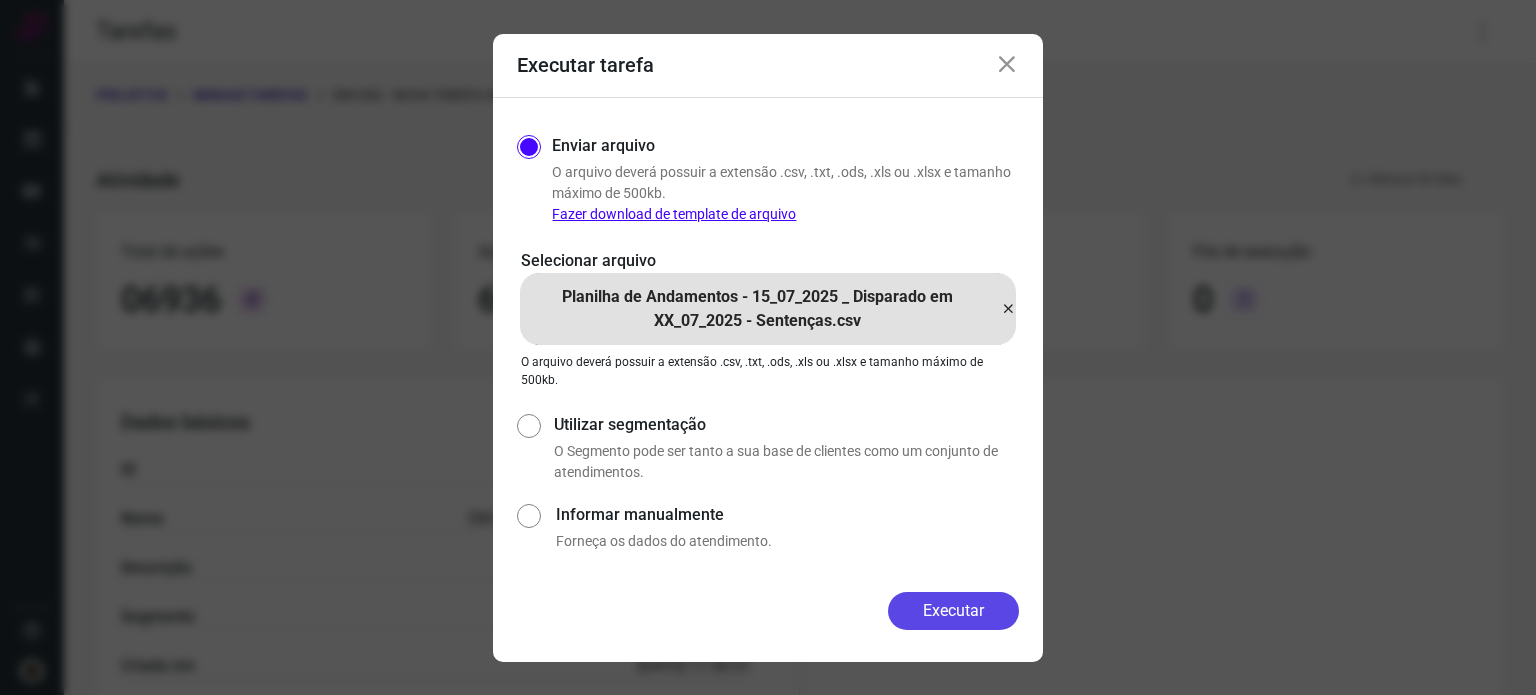 click on "Executar" at bounding box center [953, 611] 